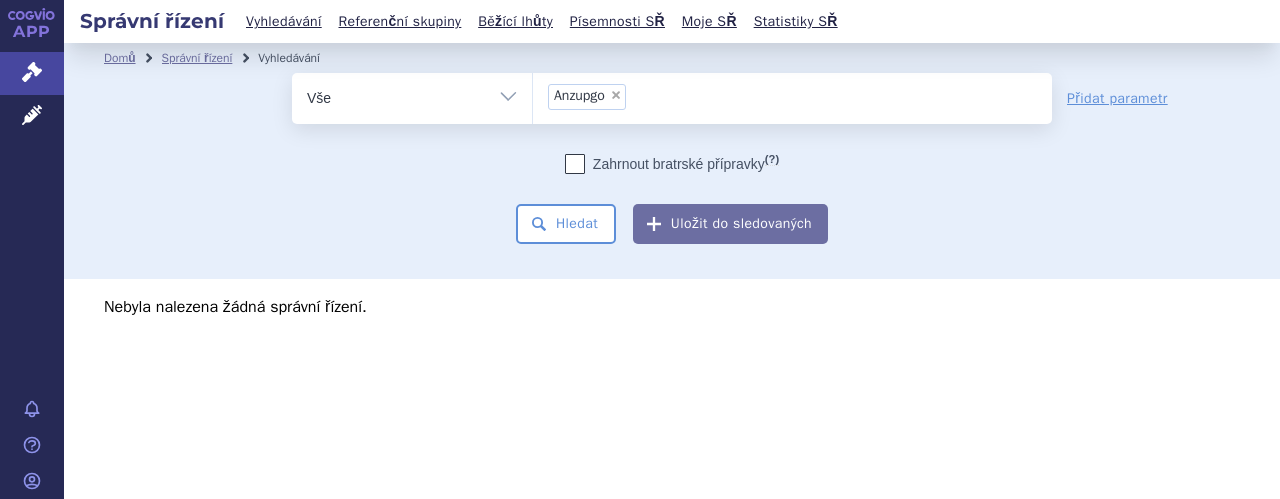scroll, scrollTop: 0, scrollLeft: 0, axis: both 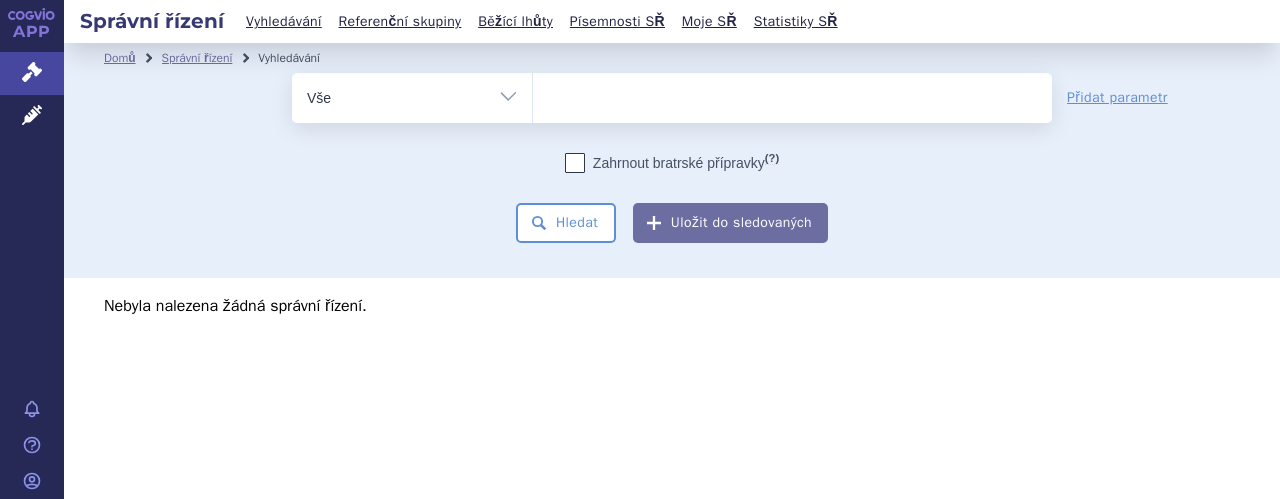 select 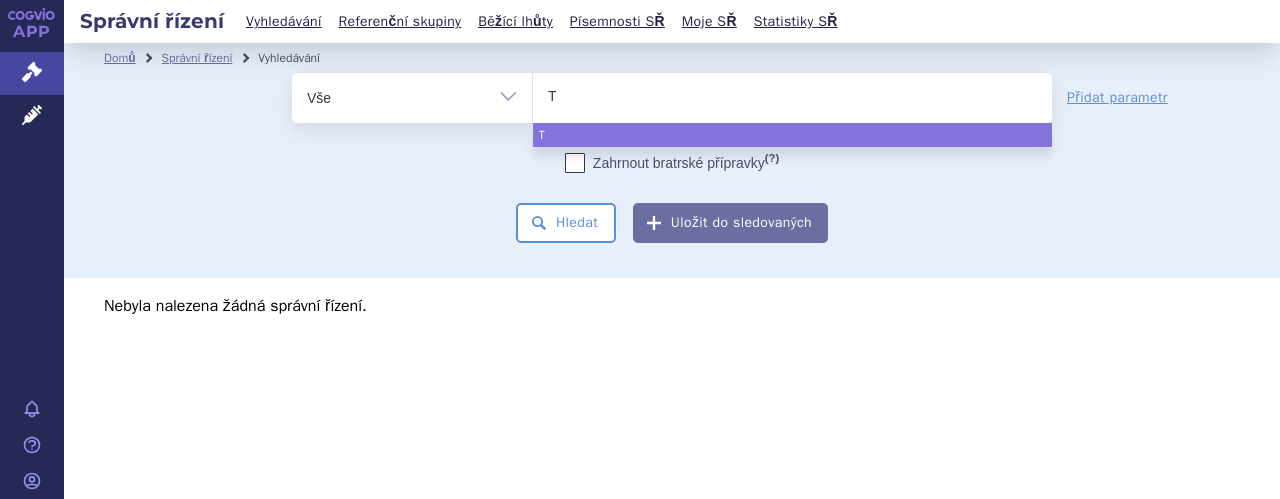 type on "Te" 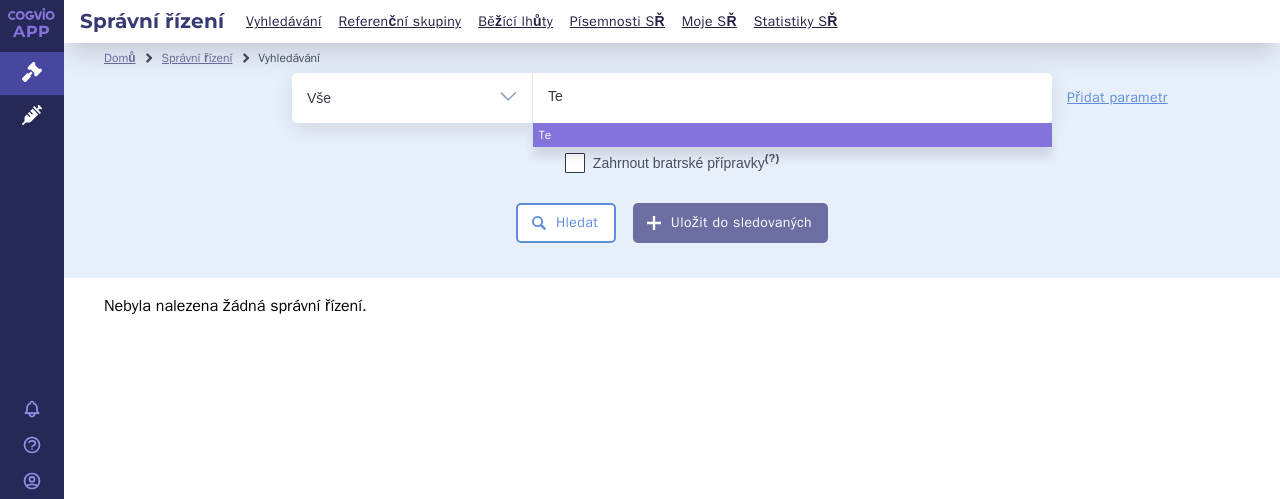 type on "Tep" 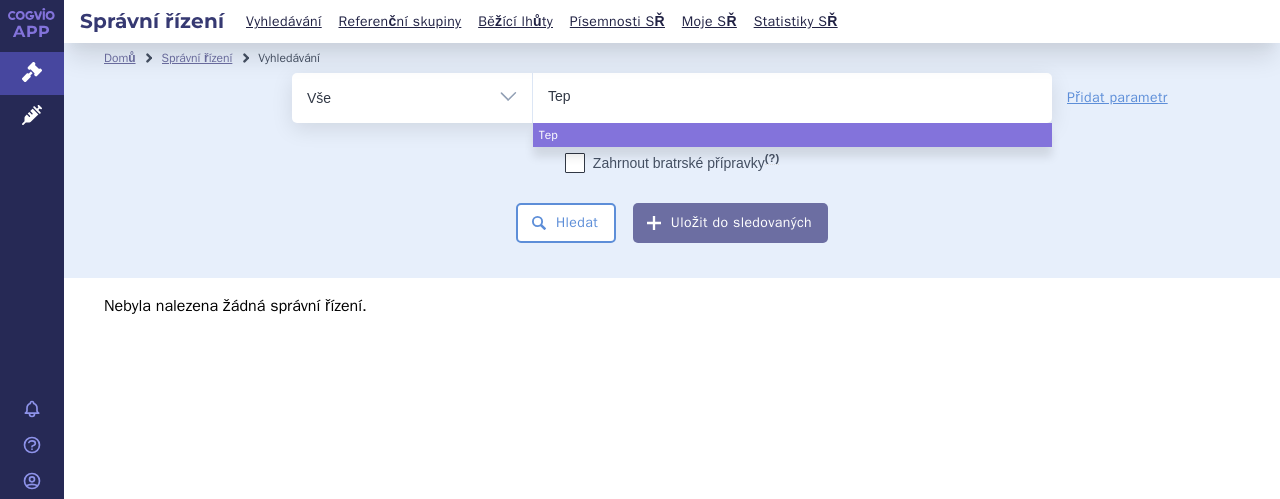 type on "Teph" 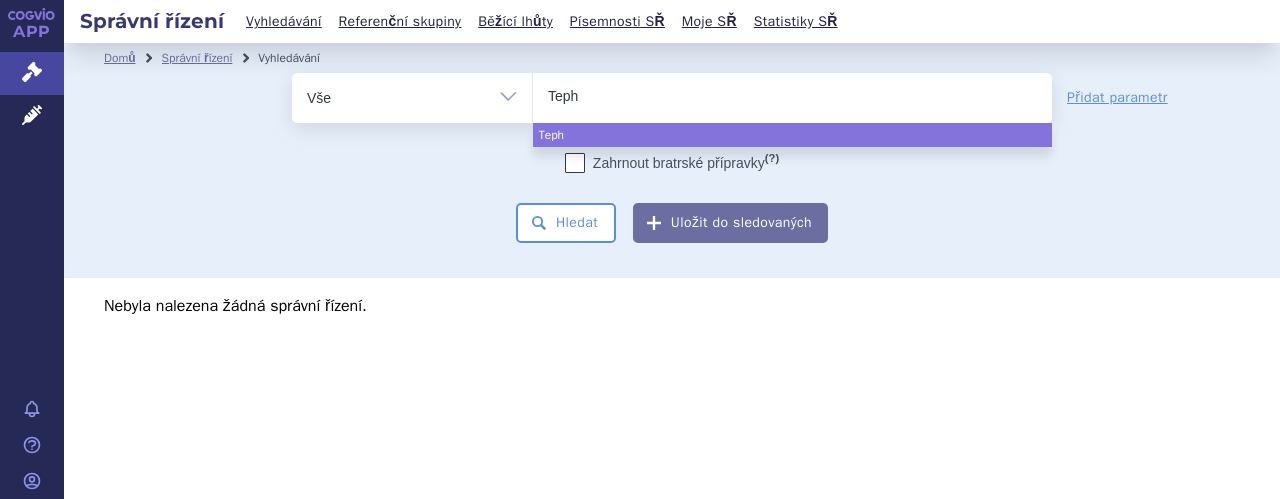 type on "Tep" 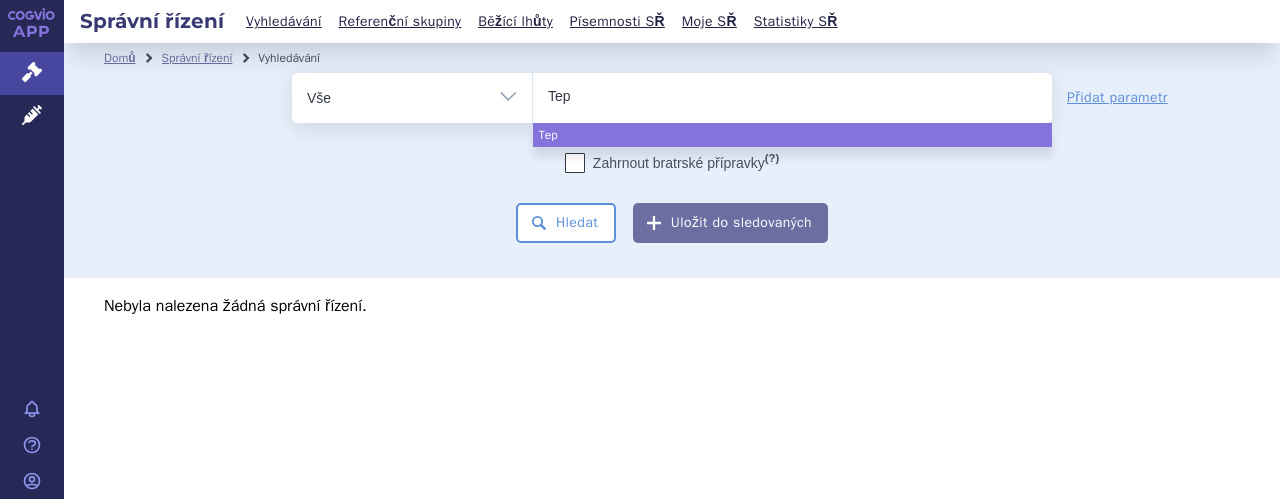 type on "Tepk" 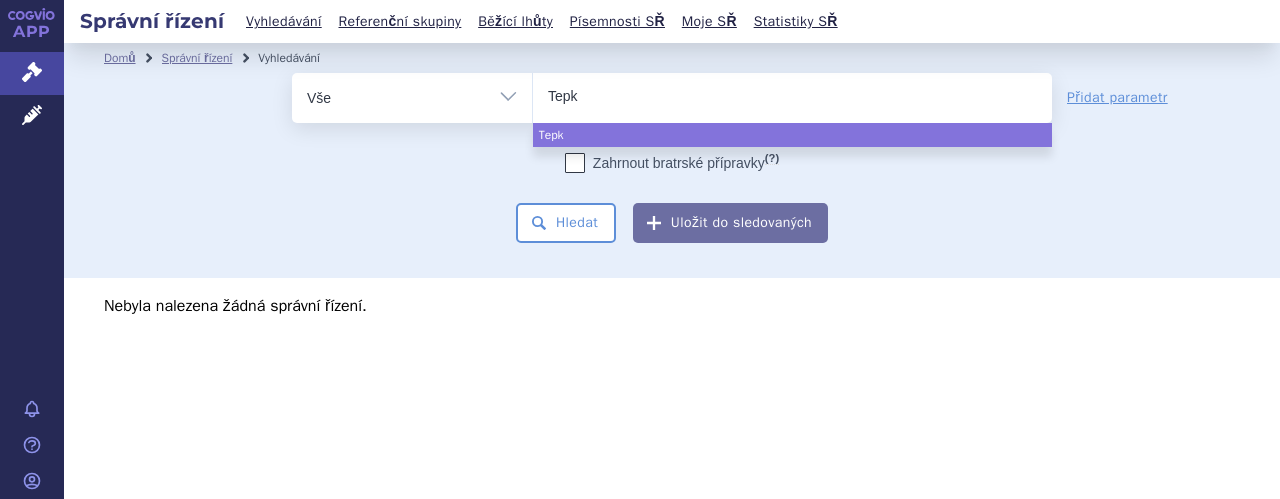 type on "Tepki" 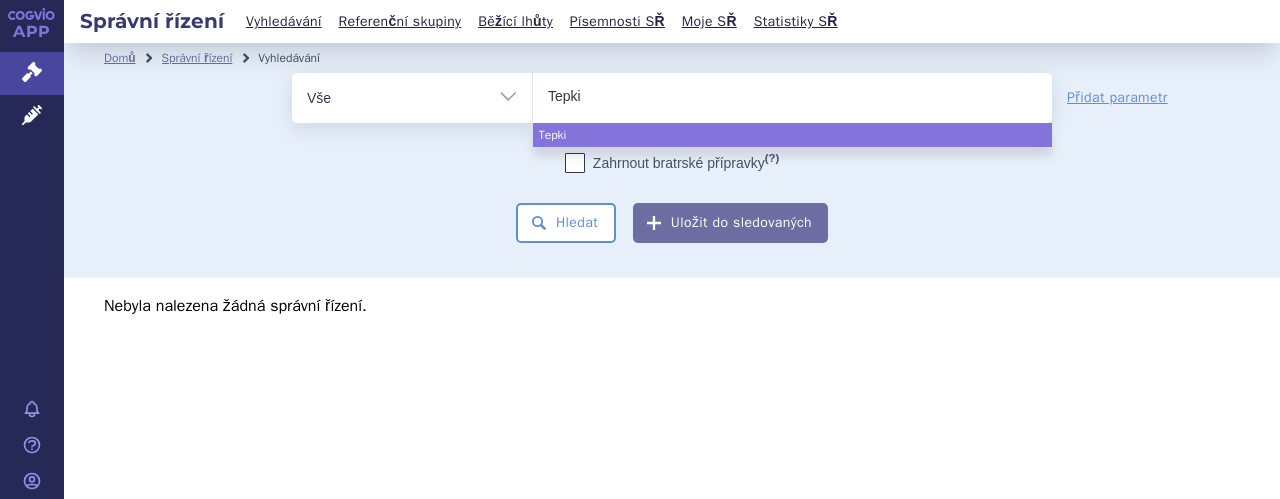 type on "Tepkin" 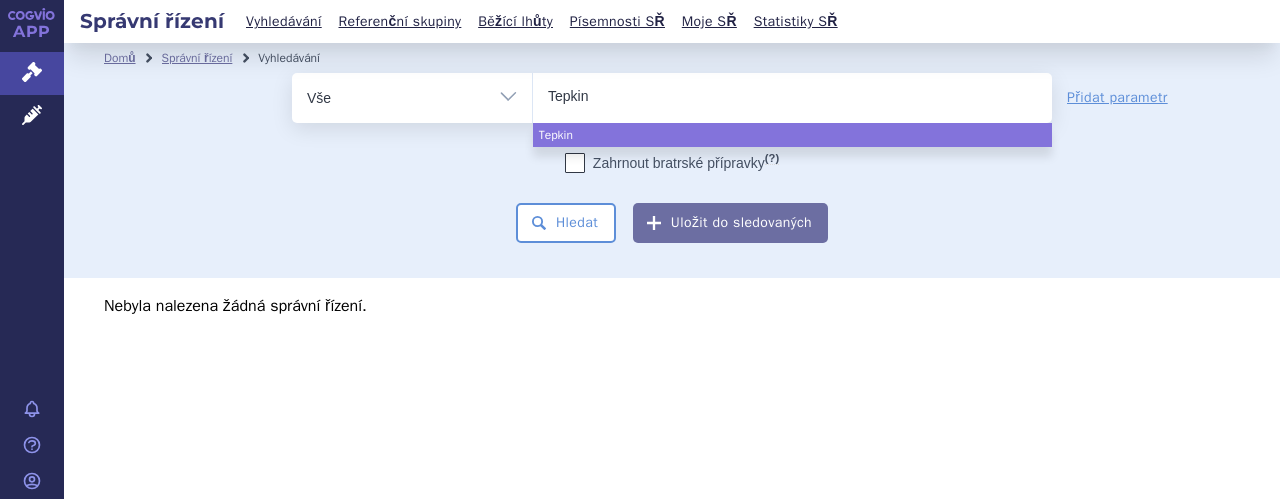 type on "Tepkinl" 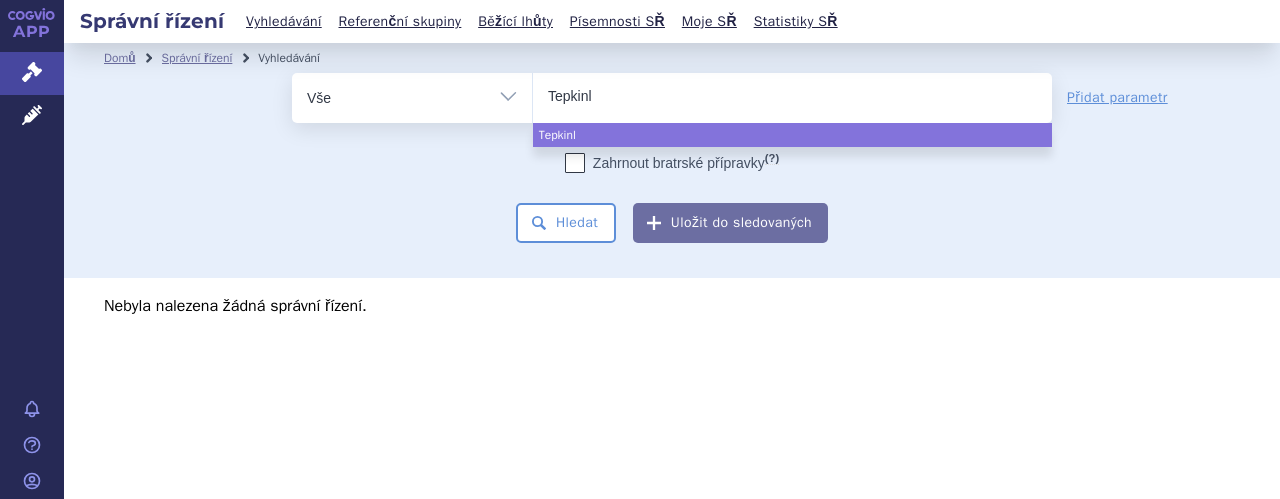 type on "Tepkinly" 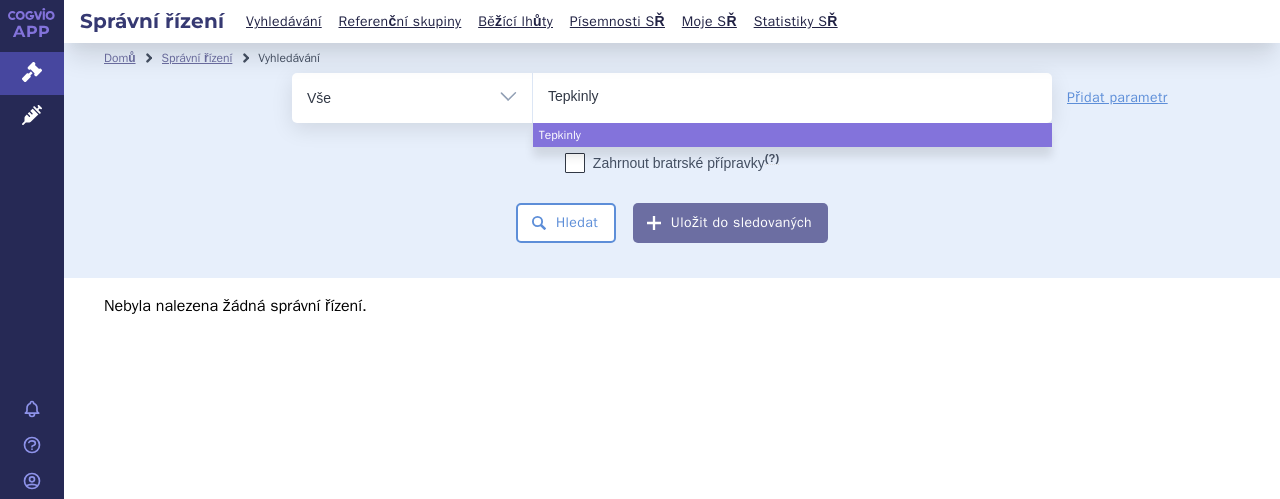 select on "Tepkinly" 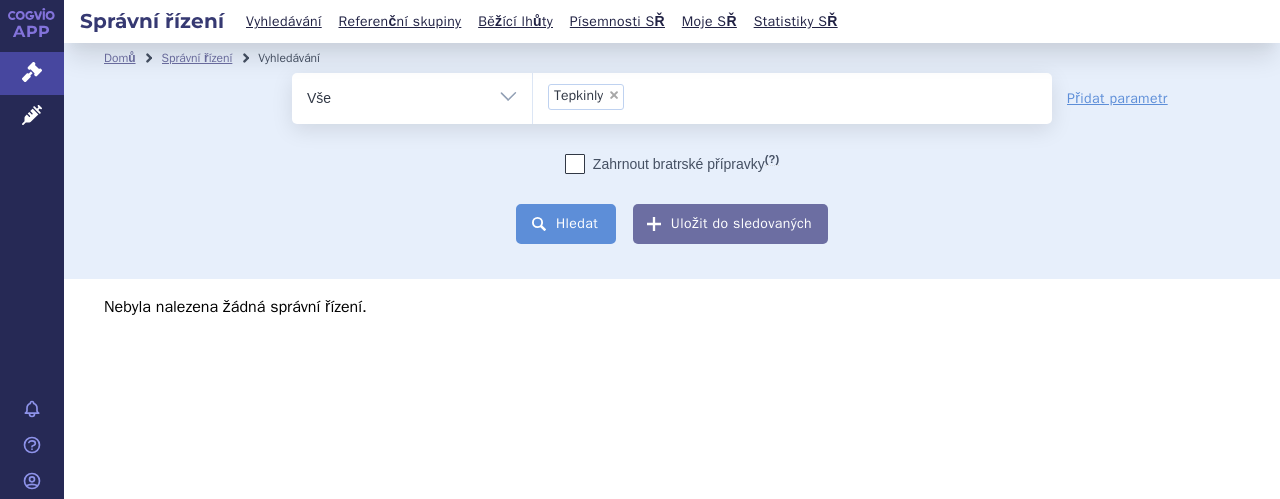 click on "Hledat" at bounding box center [566, 224] 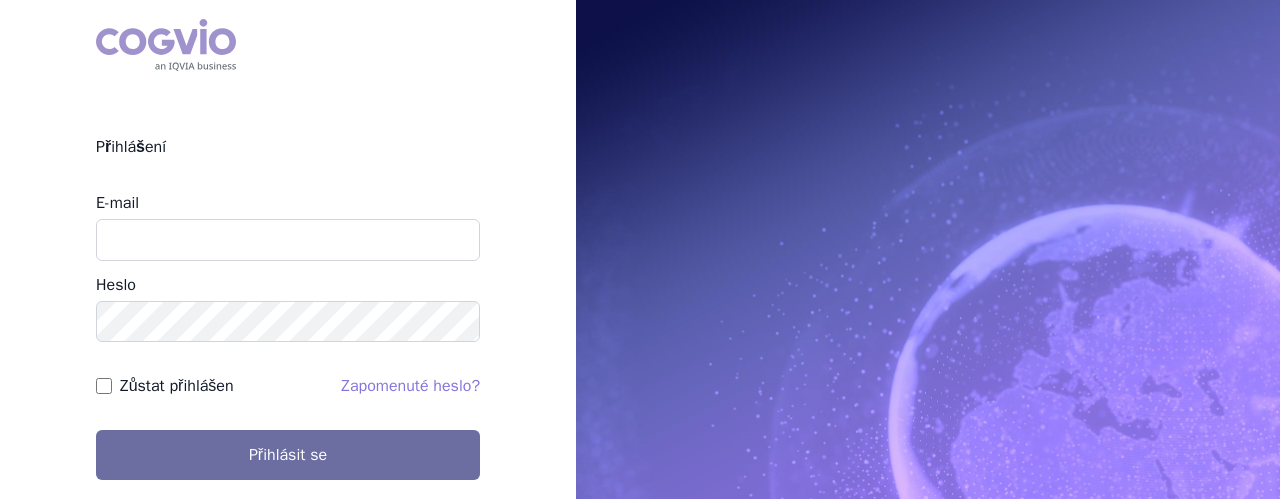 scroll, scrollTop: 0, scrollLeft: 0, axis: both 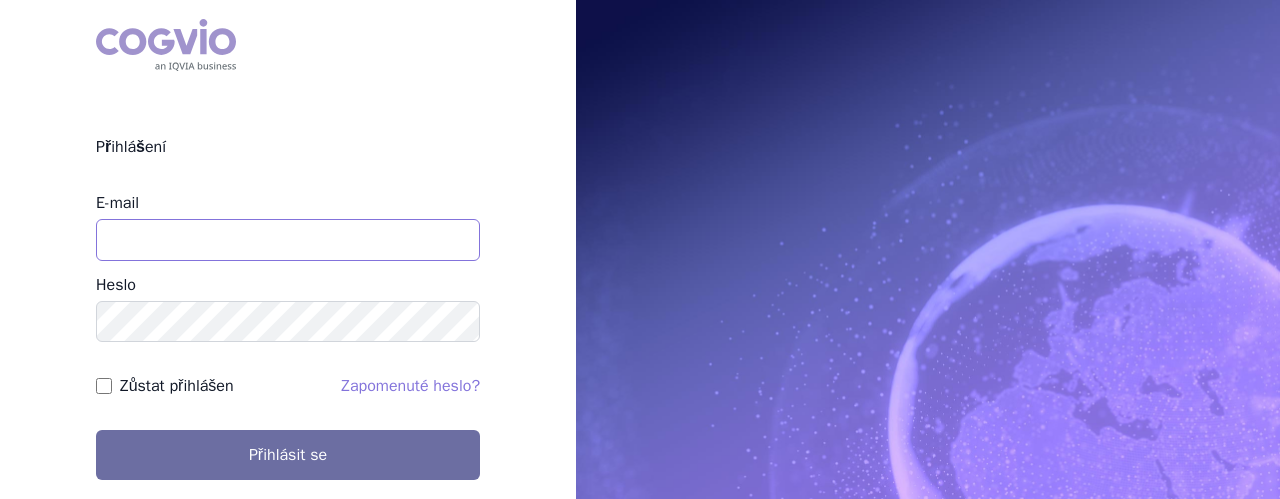 click on "E-mail" at bounding box center [288, 240] 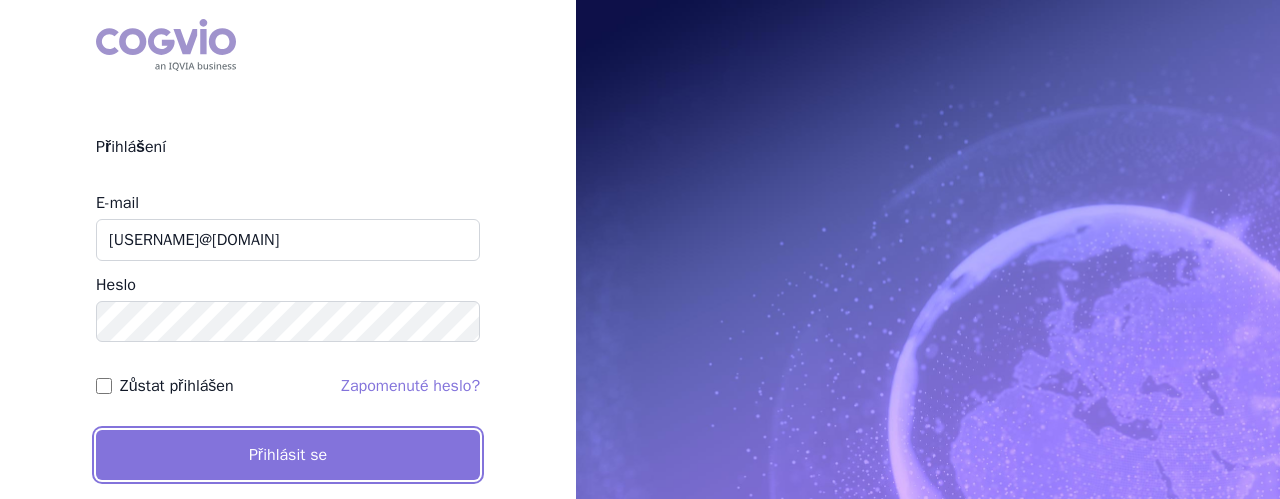 click on "Přihlásit se" at bounding box center [288, 455] 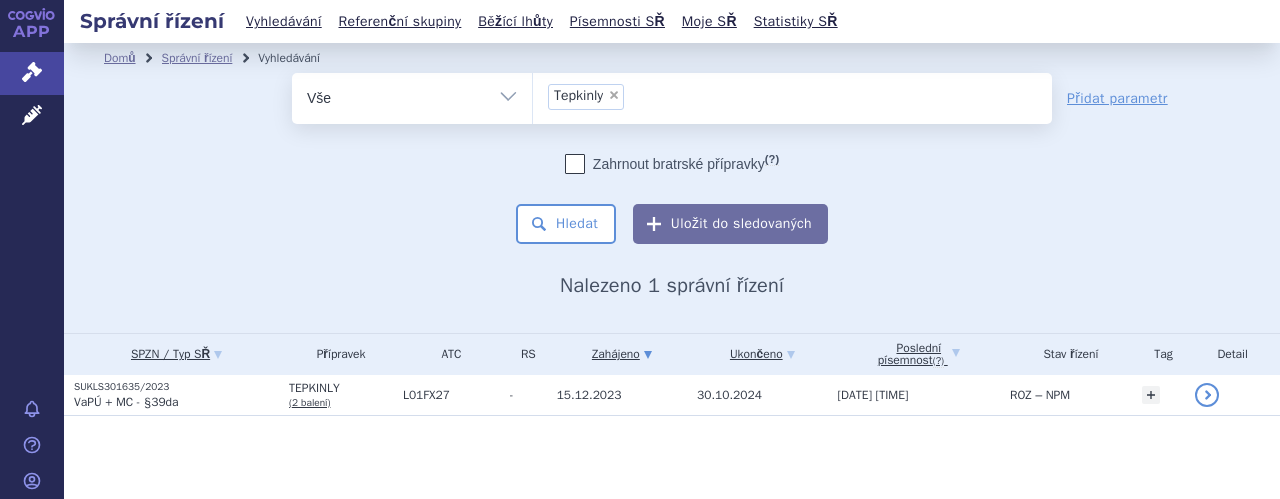 scroll, scrollTop: 0, scrollLeft: 0, axis: both 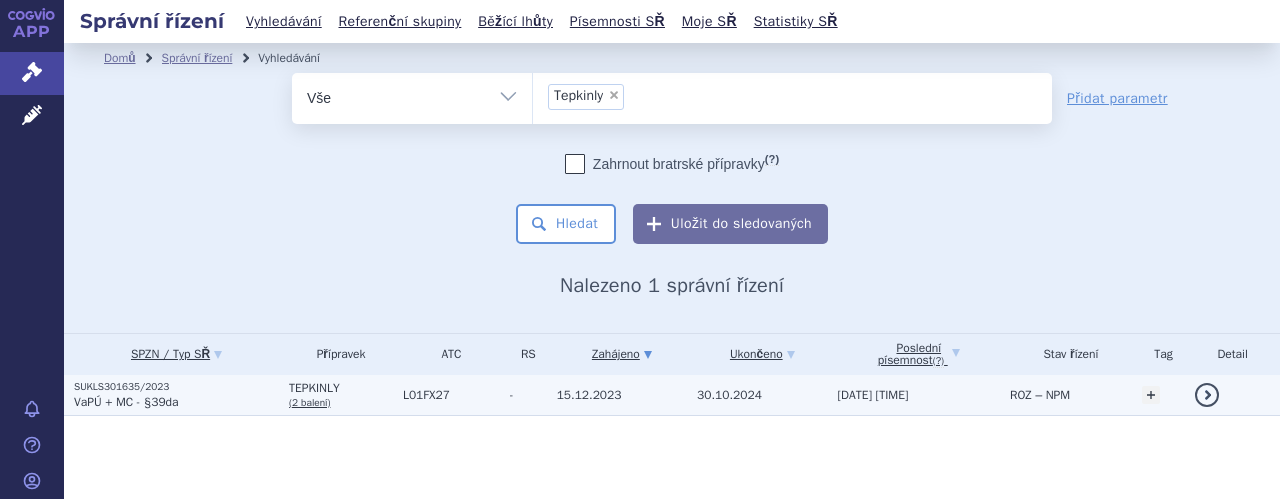 click on "TEPKINLY" at bounding box center (341, 388) 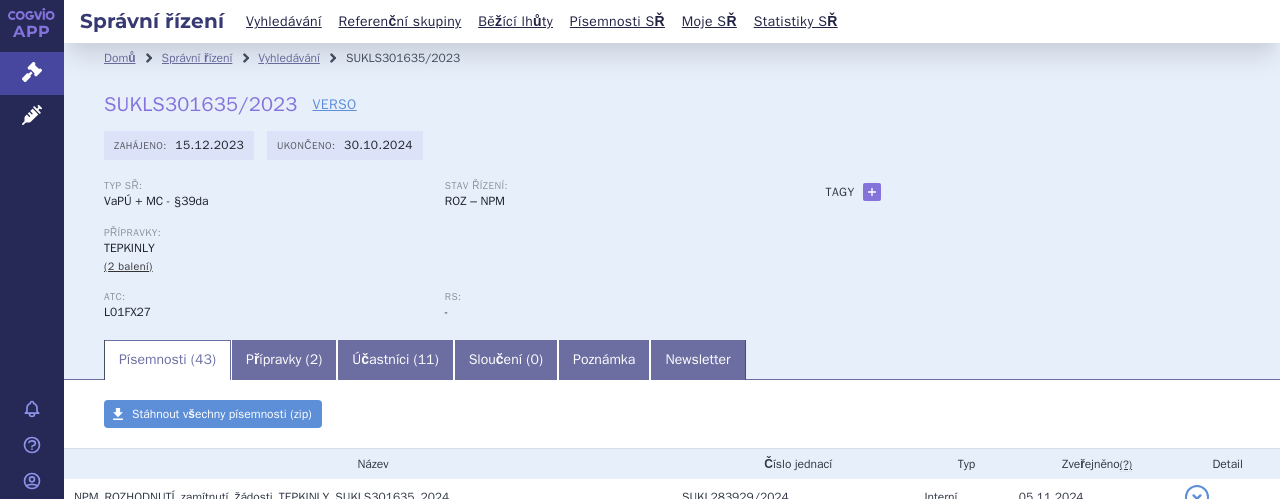 scroll, scrollTop: 0, scrollLeft: 0, axis: both 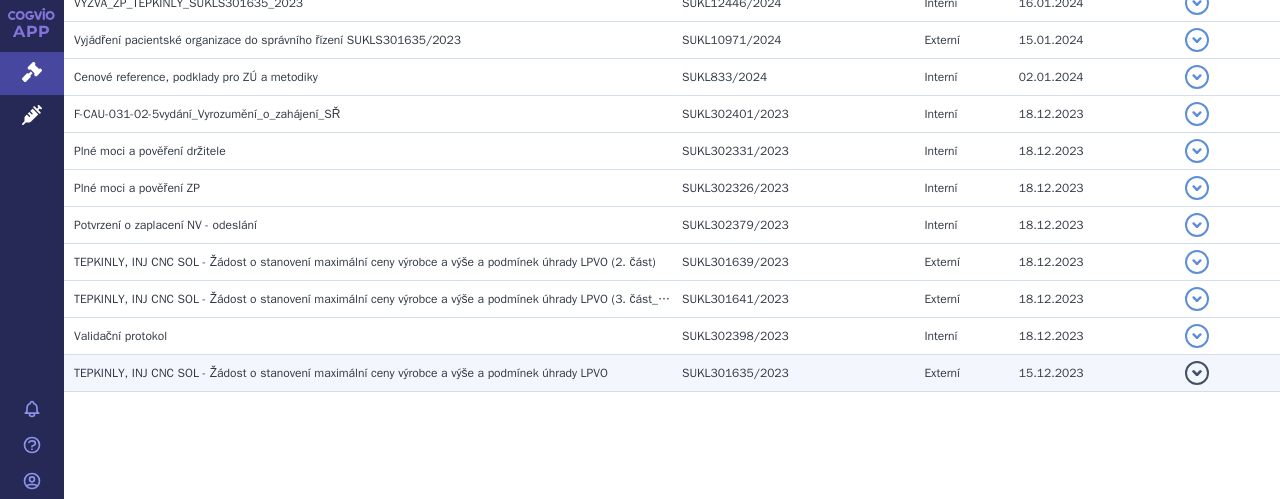 click on "TEPKINLY, INJ CNC SOL - Žádost o stanovení maximální ceny výrobce a výše a podmínek úhrady LPVO" at bounding box center [341, 373] 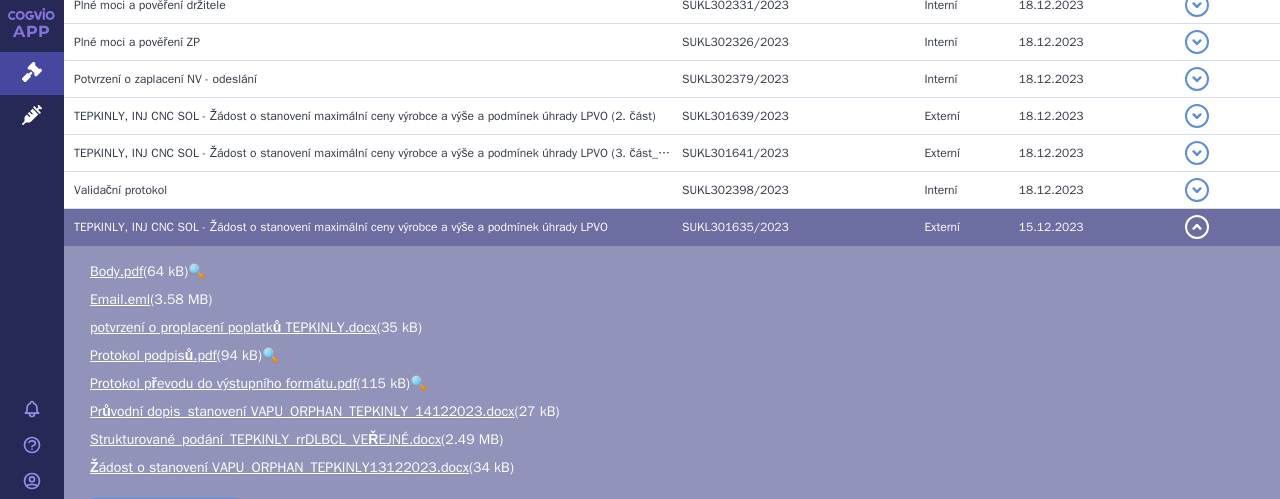 scroll, scrollTop: 1838, scrollLeft: 0, axis: vertical 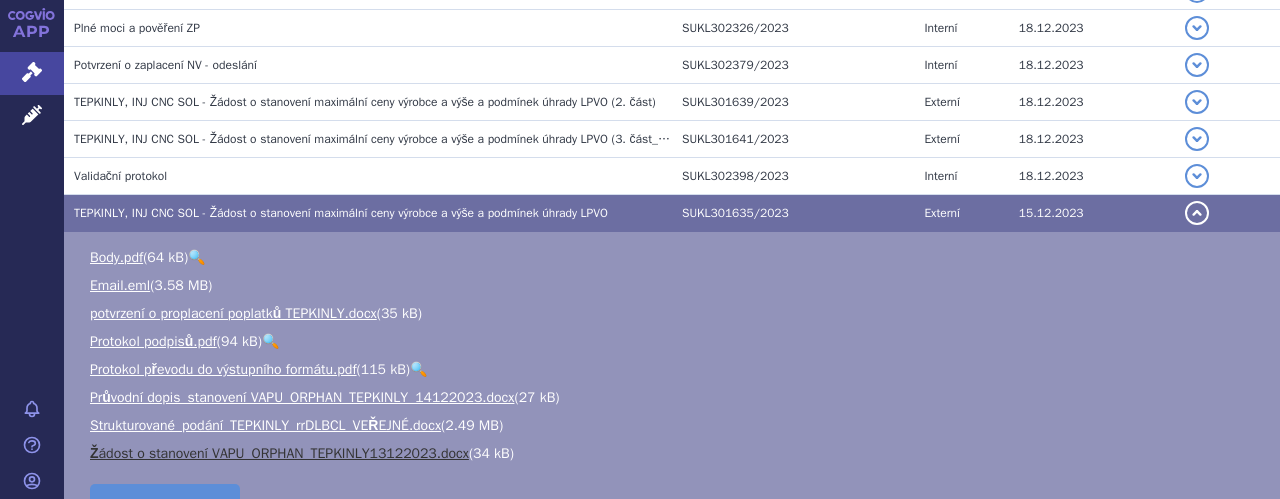 click on "Žádost o stanovení VAPU_ORPHAN_TEPKINLY13122023.docx" at bounding box center [279, 453] 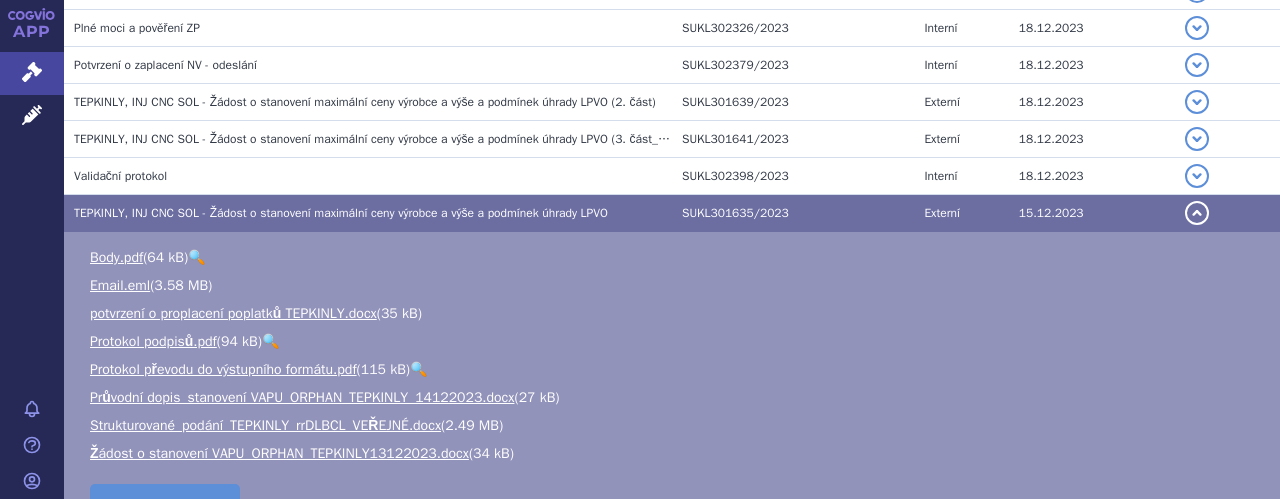 scroll, scrollTop: 0, scrollLeft: 0, axis: both 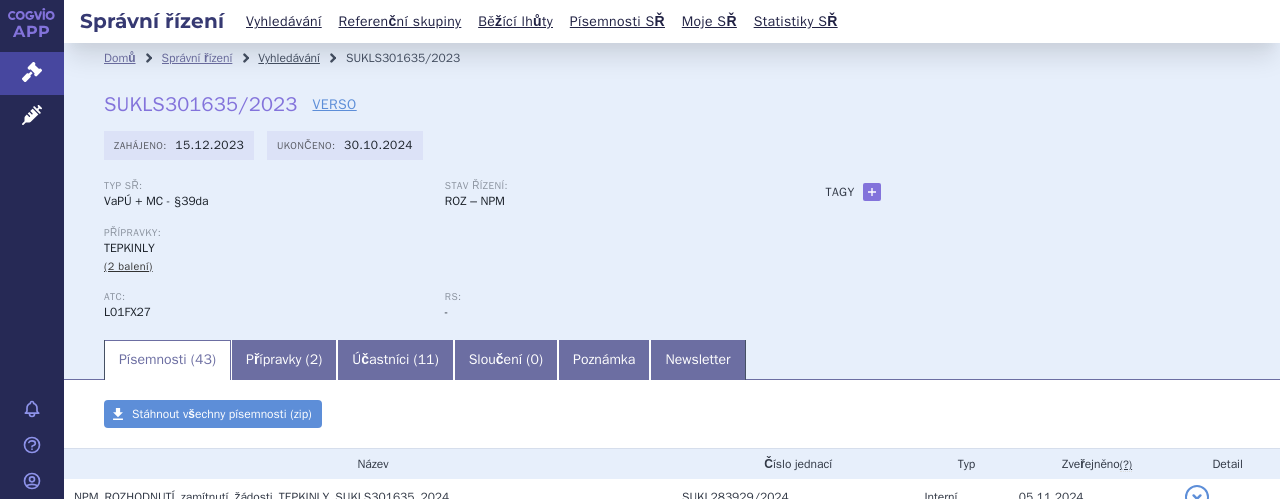 click on "Vyhledávání" at bounding box center (289, 58) 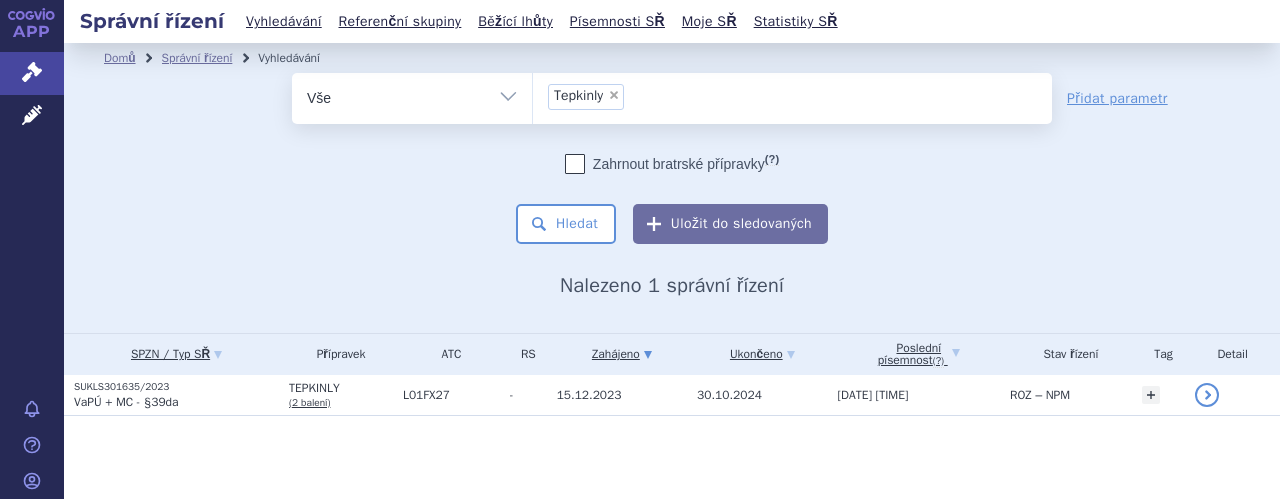 scroll, scrollTop: 0, scrollLeft: 0, axis: both 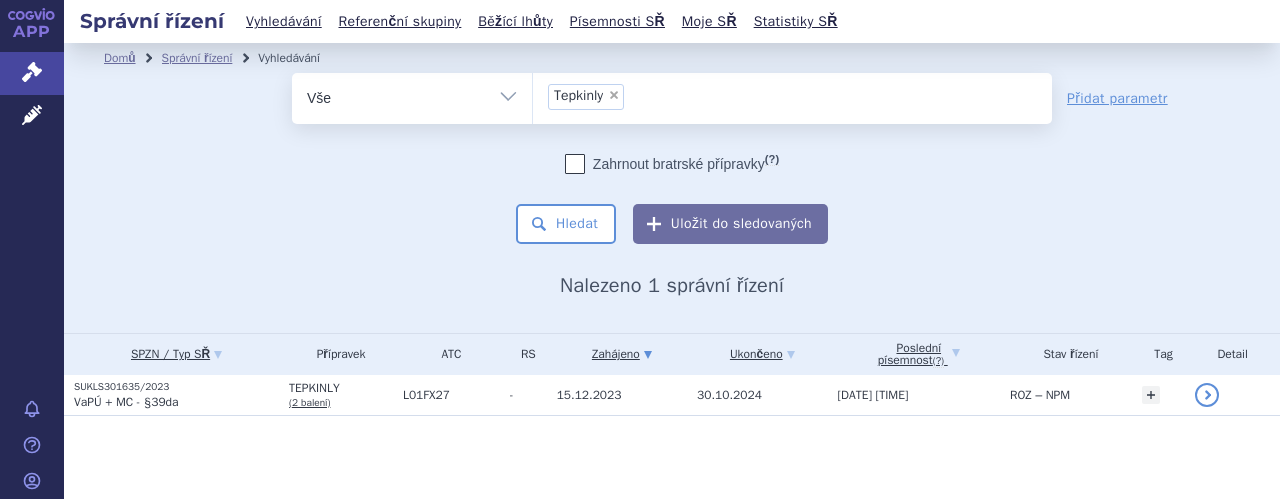 click on "×" at bounding box center (614, 95) 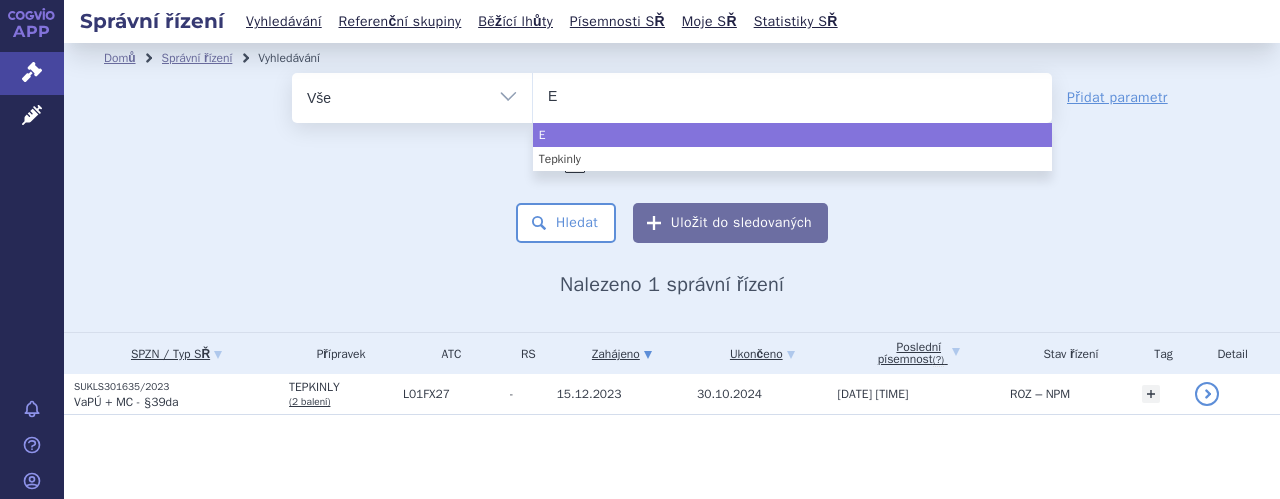 type on "El" 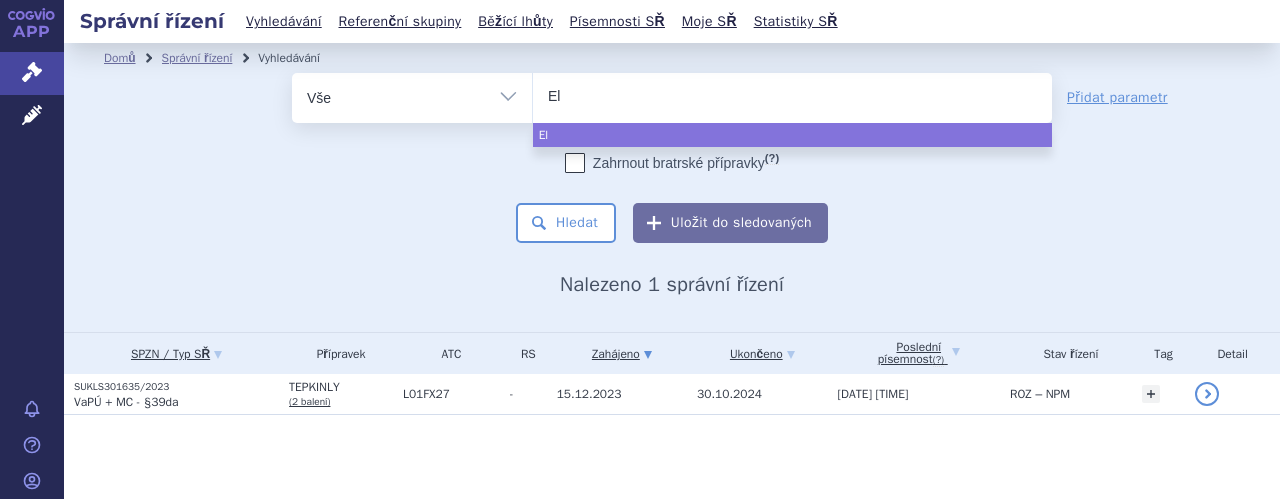 type on "[FIRST]" 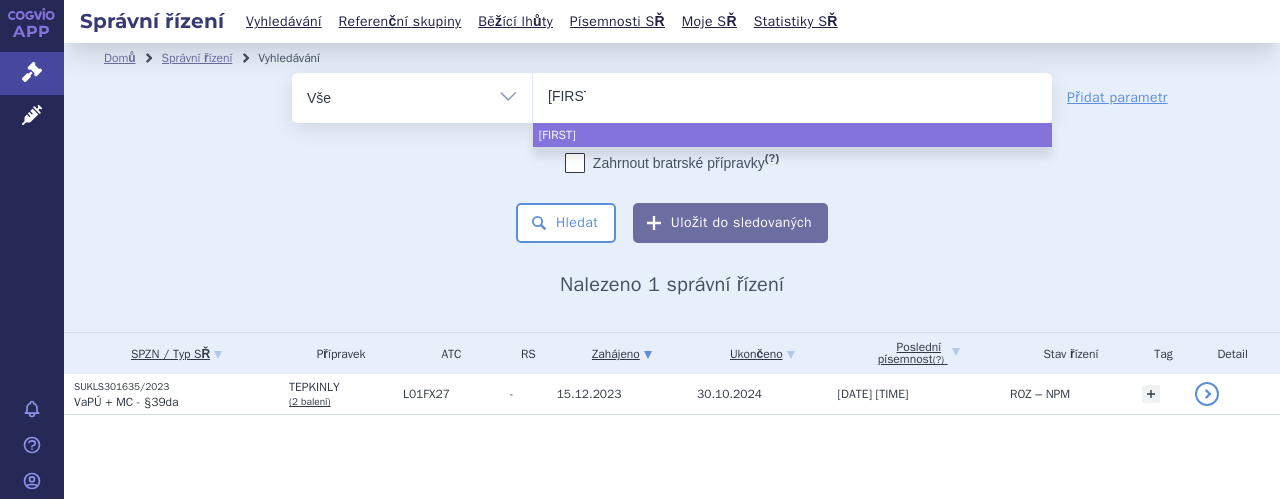 type on "[FIRST]" 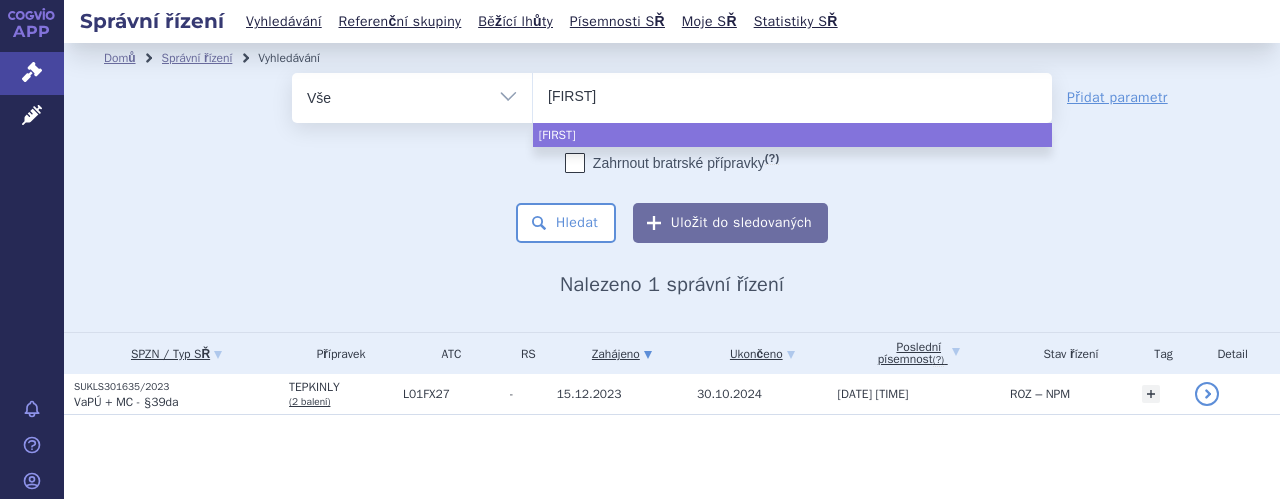 type on "[FIRST]" 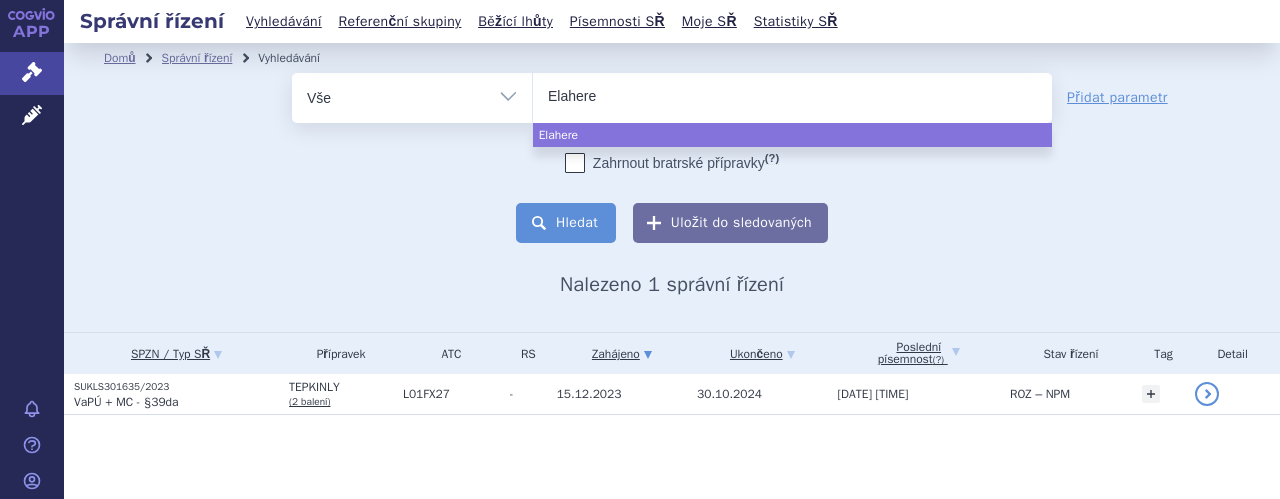 select on "Elahere" 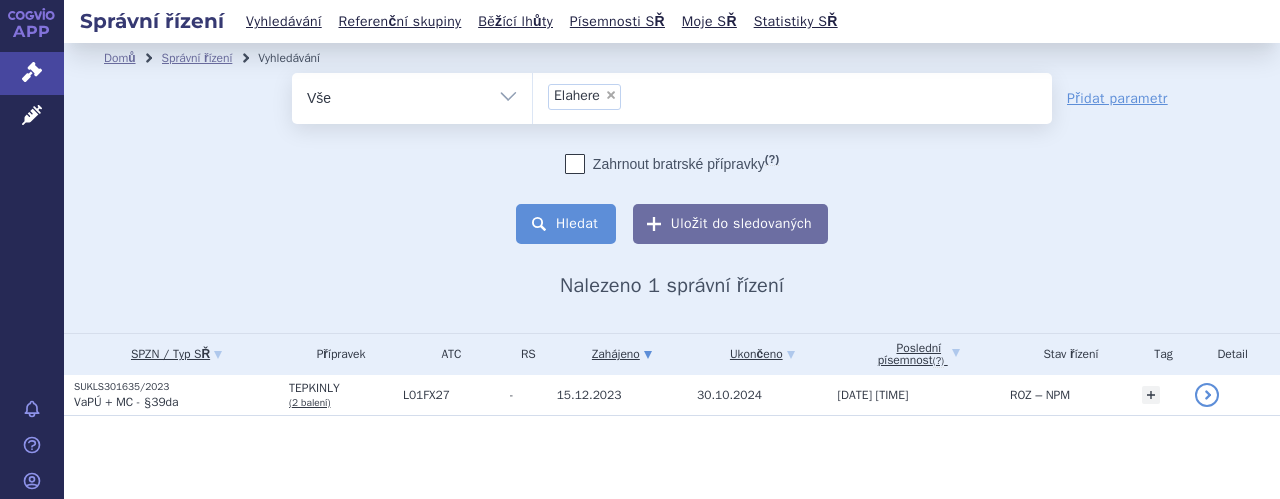 click on "Hledat" at bounding box center (566, 224) 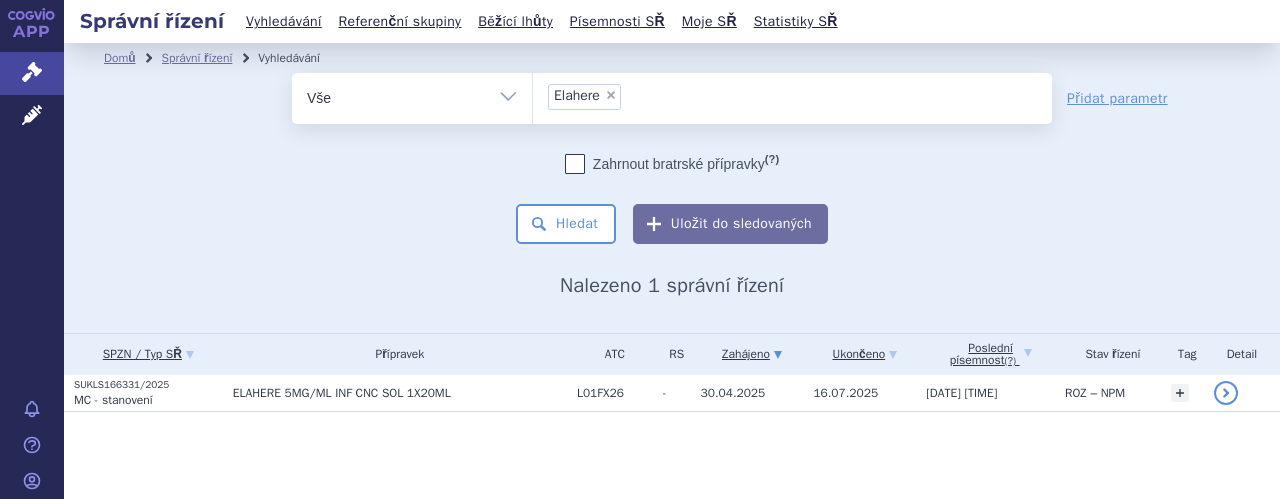 scroll, scrollTop: 0, scrollLeft: 0, axis: both 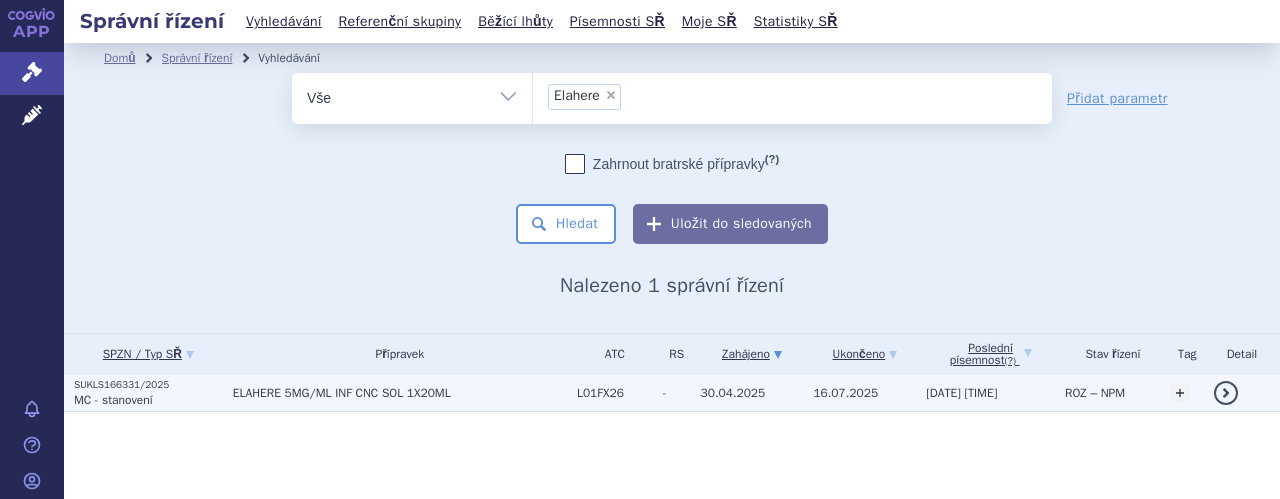 click on "ELAHERE 5MG/ML INF CNC SOL 1X20ML" at bounding box center [400, 393] 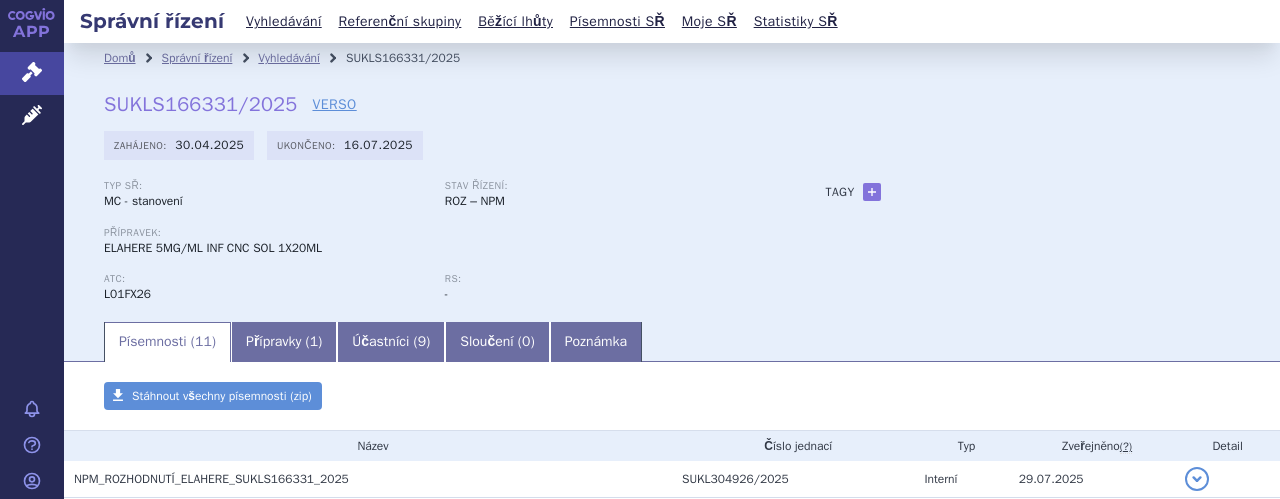 scroll, scrollTop: 0, scrollLeft: 0, axis: both 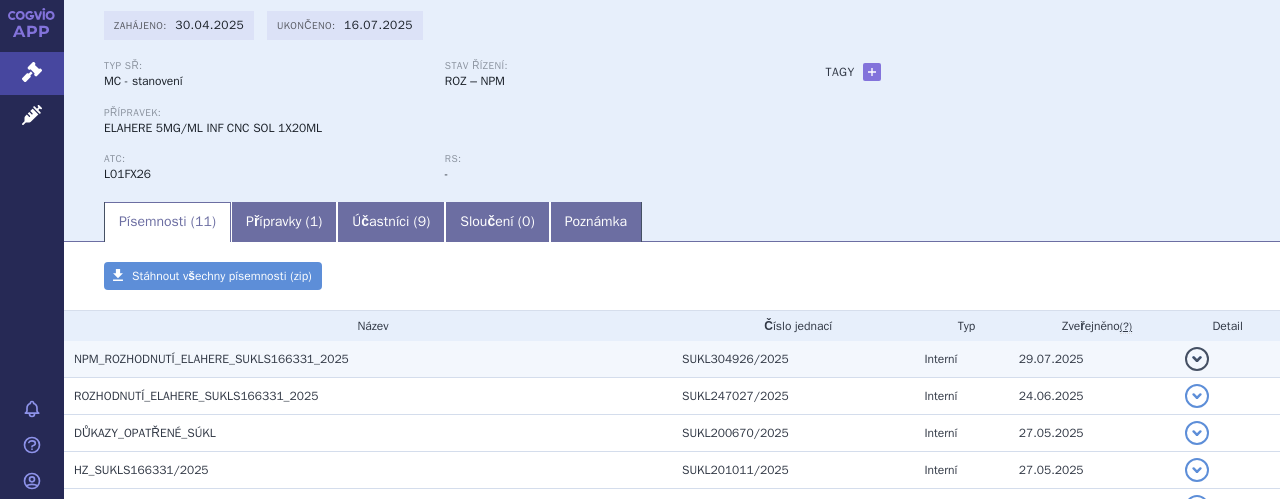 click on "NPM_ROZHODNUTÍ_ELAHERE_SUKLS166331_2025" at bounding box center (211, 359) 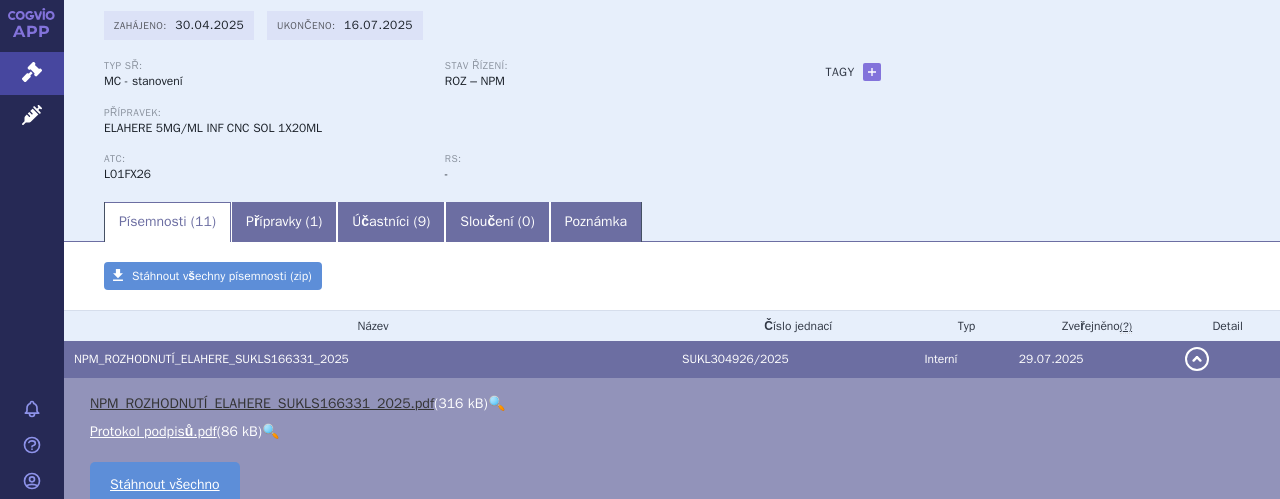 click on "NPM_ROZHODNUTÍ_ELAHERE_SUKLS166331_2025.pdf" at bounding box center (262, 403) 